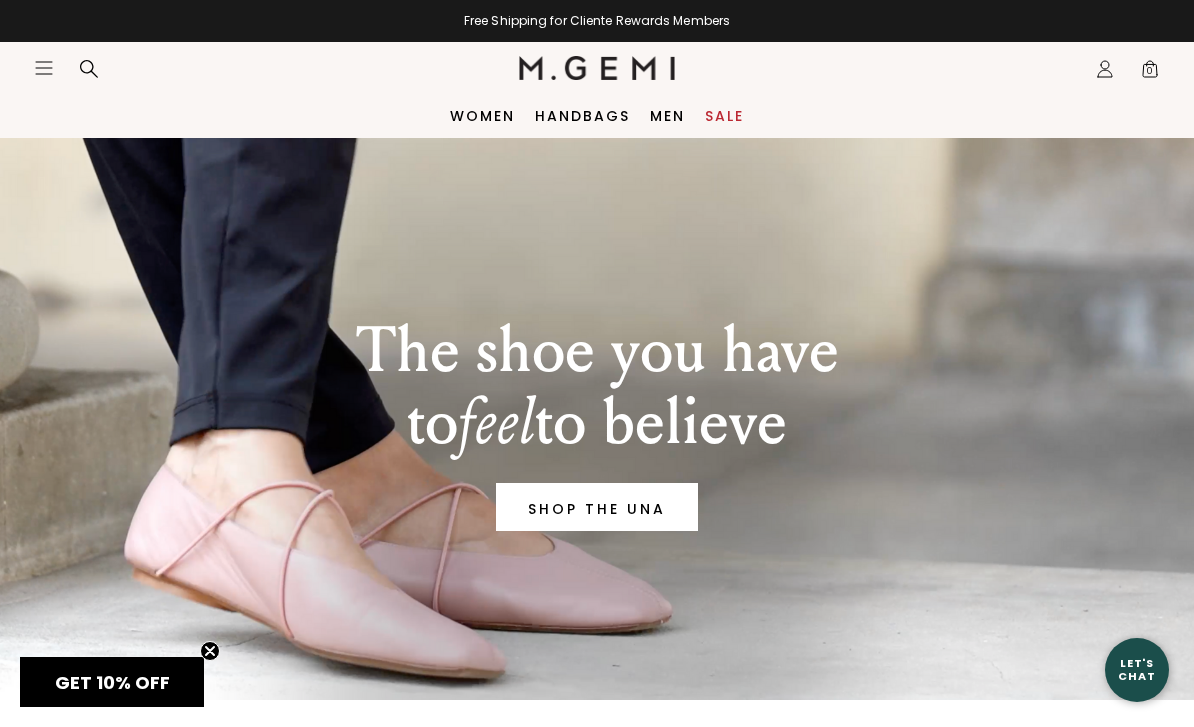 scroll, scrollTop: 0, scrollLeft: 0, axis: both 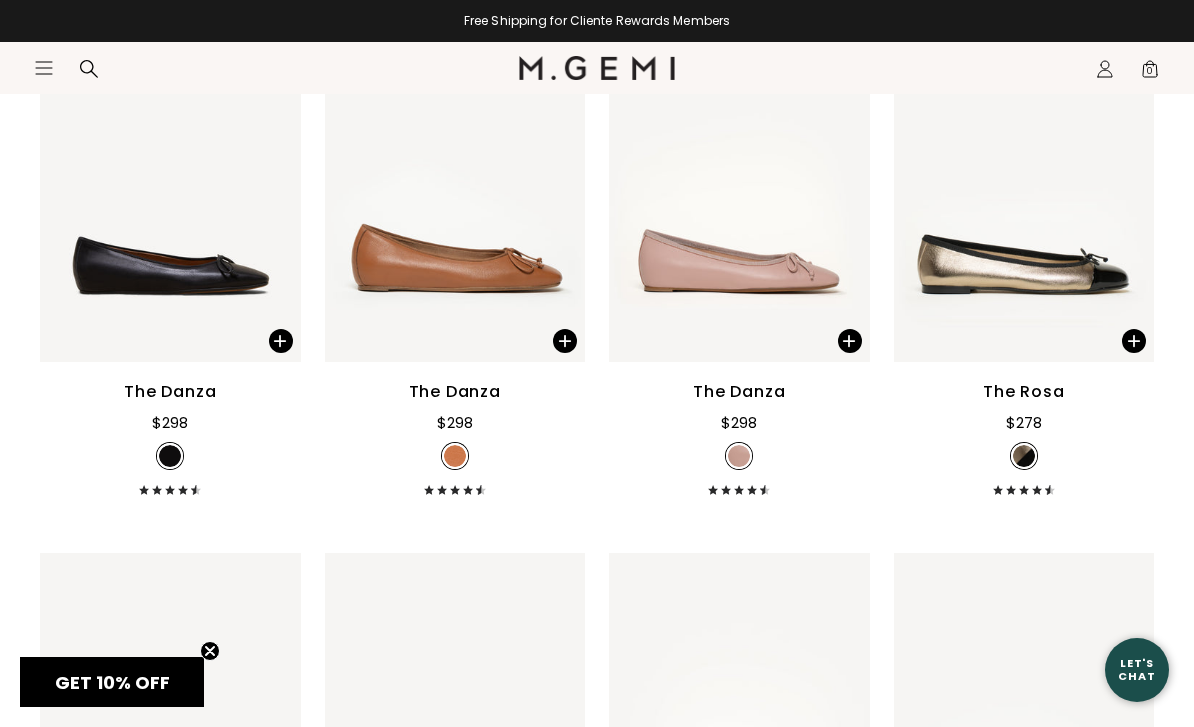 click on "The Danza" at bounding box center (170, 392) 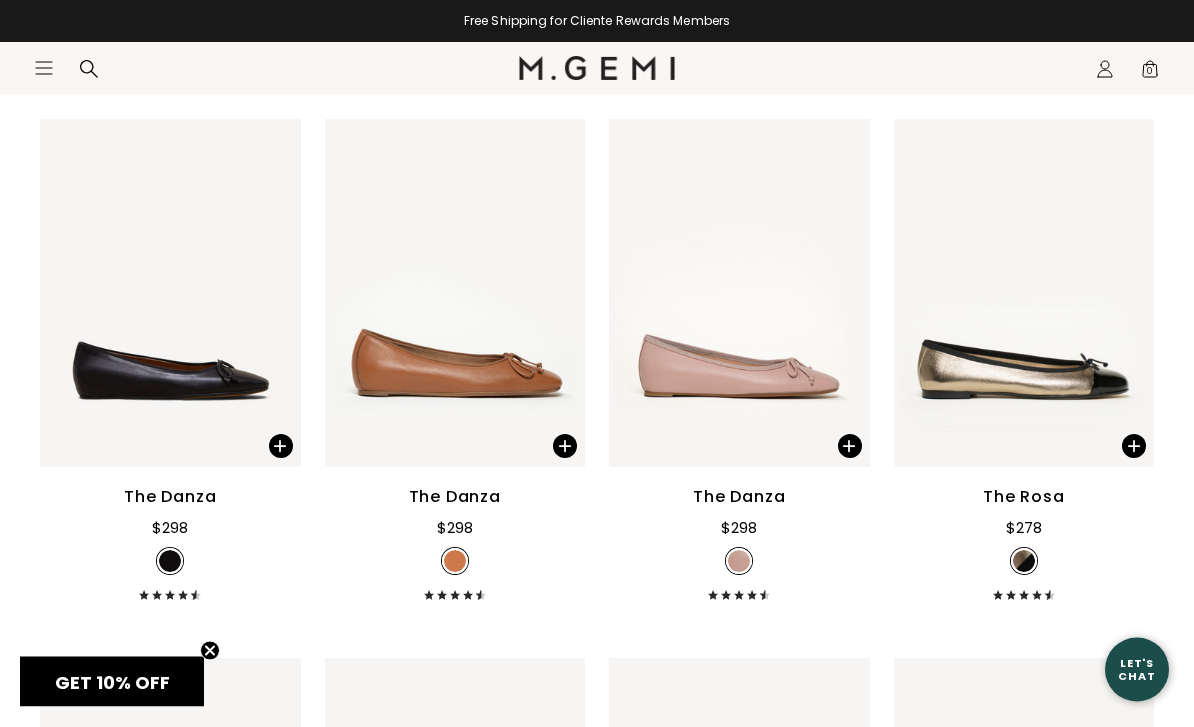 scroll, scrollTop: 5037, scrollLeft: 0, axis: vertical 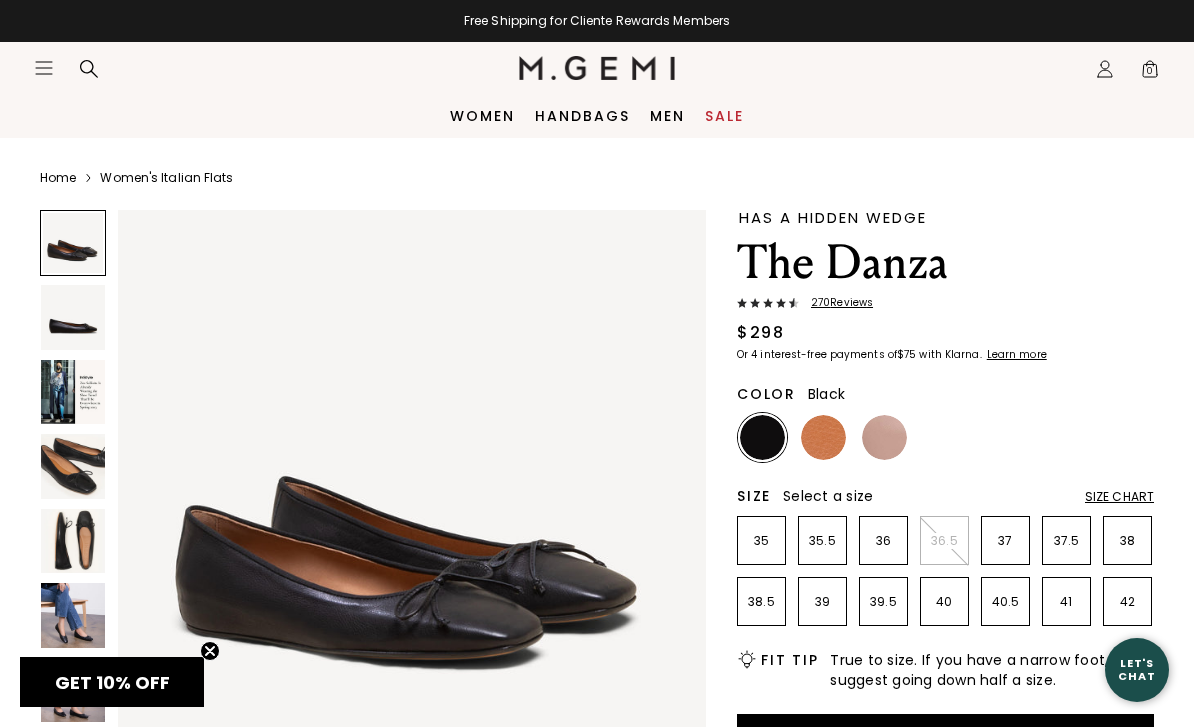 click at bounding box center (823, 437) 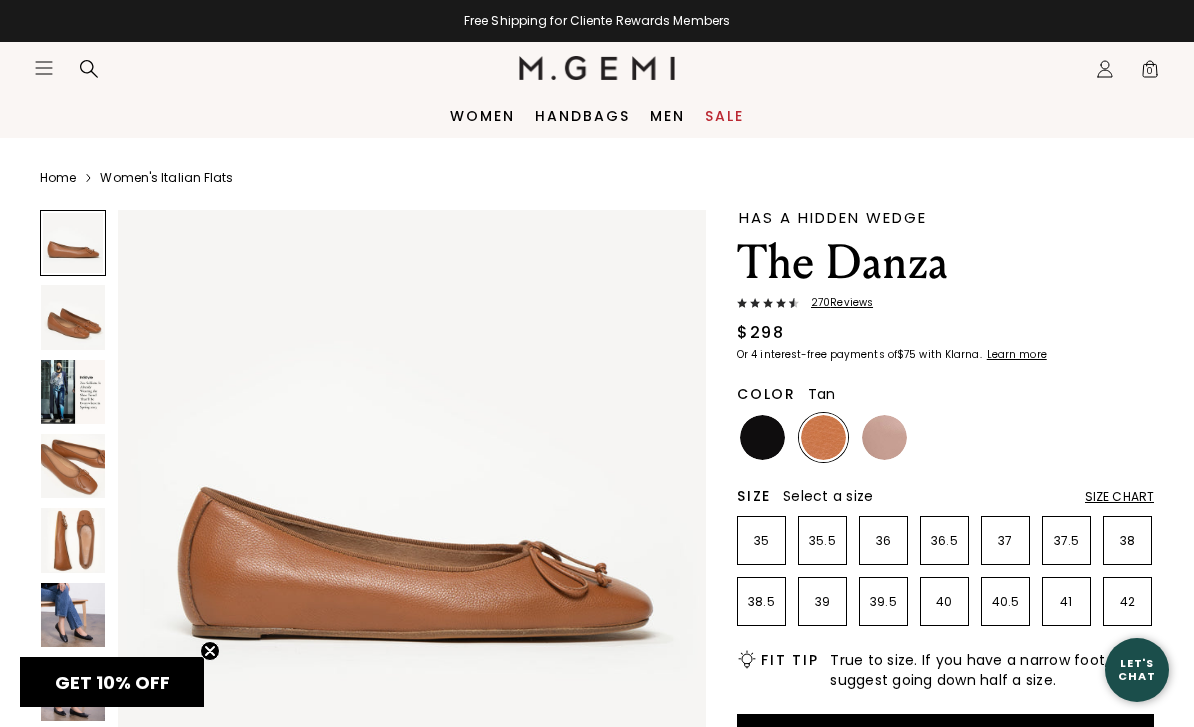 scroll, scrollTop: 0, scrollLeft: 0, axis: both 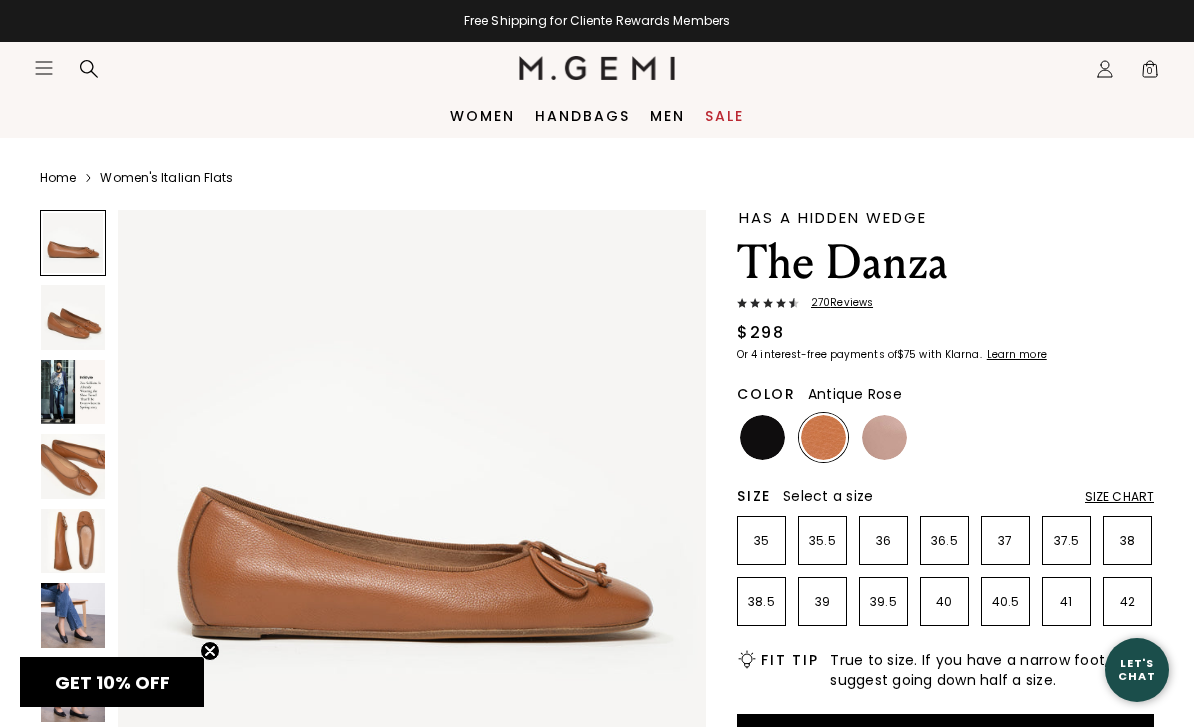click at bounding box center [884, 437] 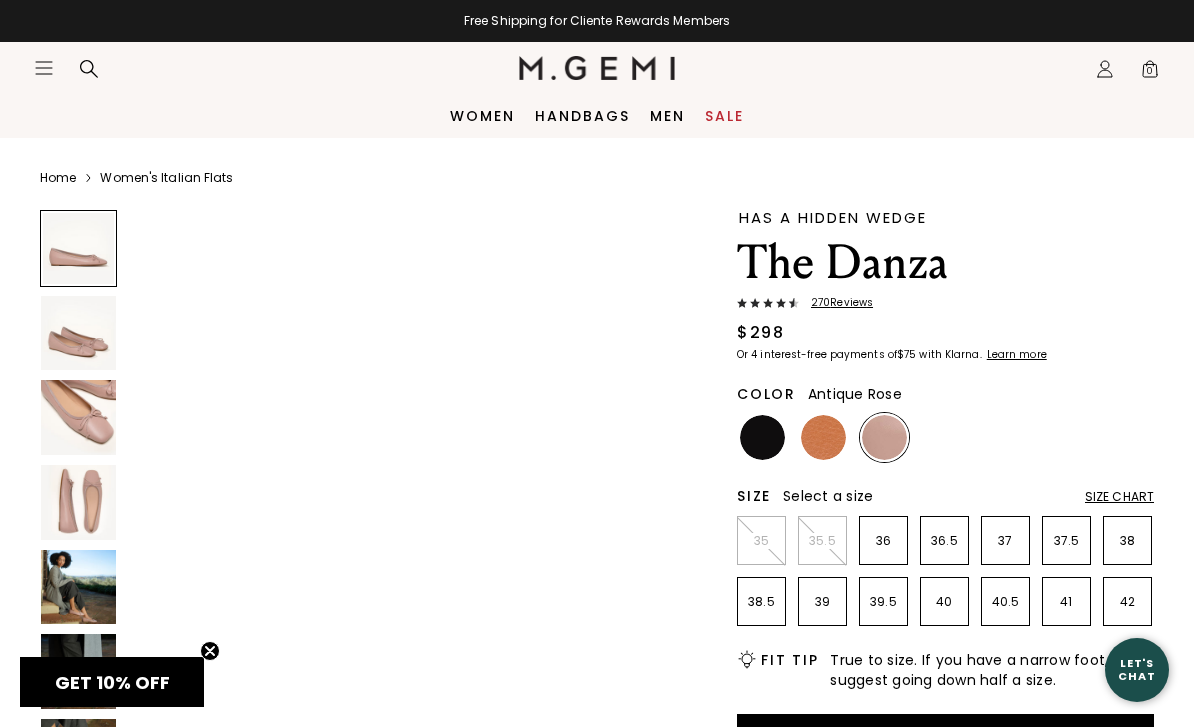 scroll, scrollTop: 0, scrollLeft: 0, axis: both 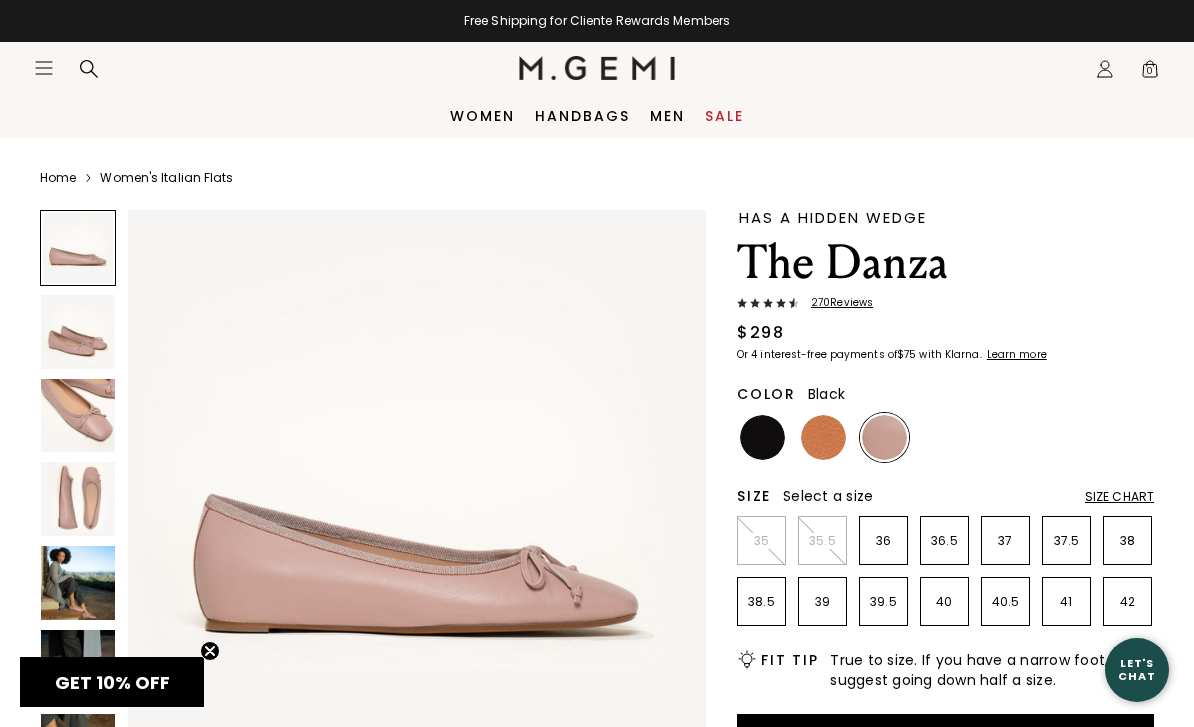 click at bounding box center [762, 437] 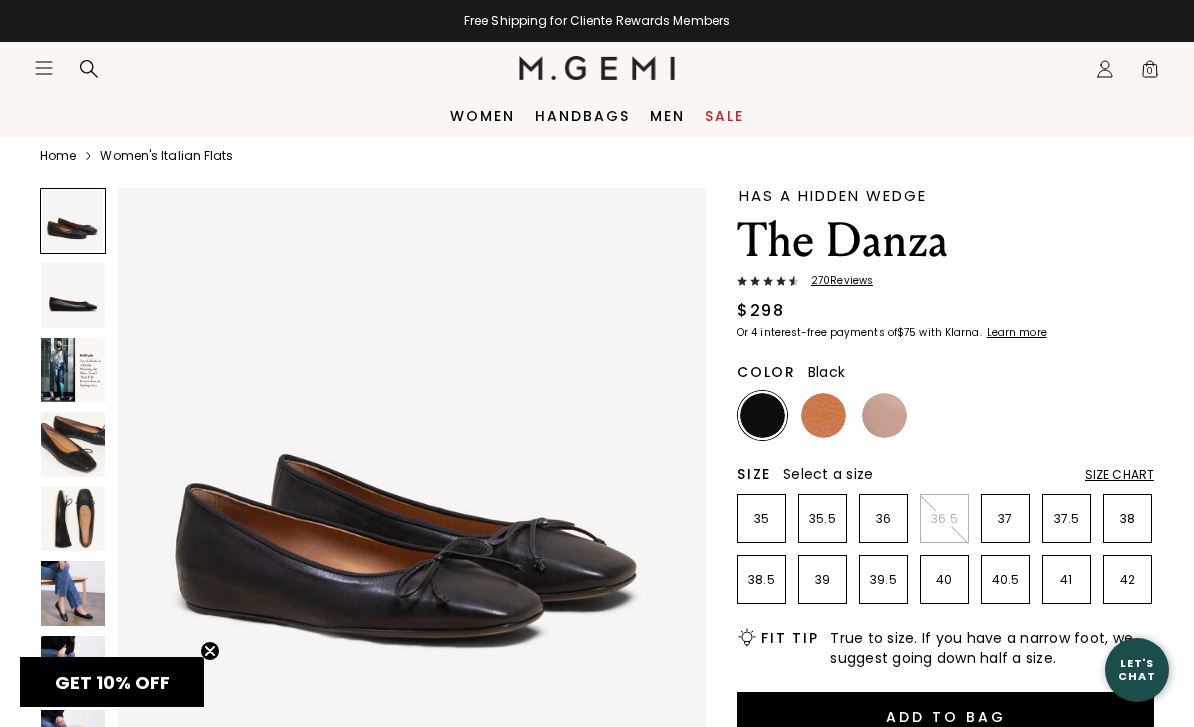 scroll, scrollTop: 0, scrollLeft: 0, axis: both 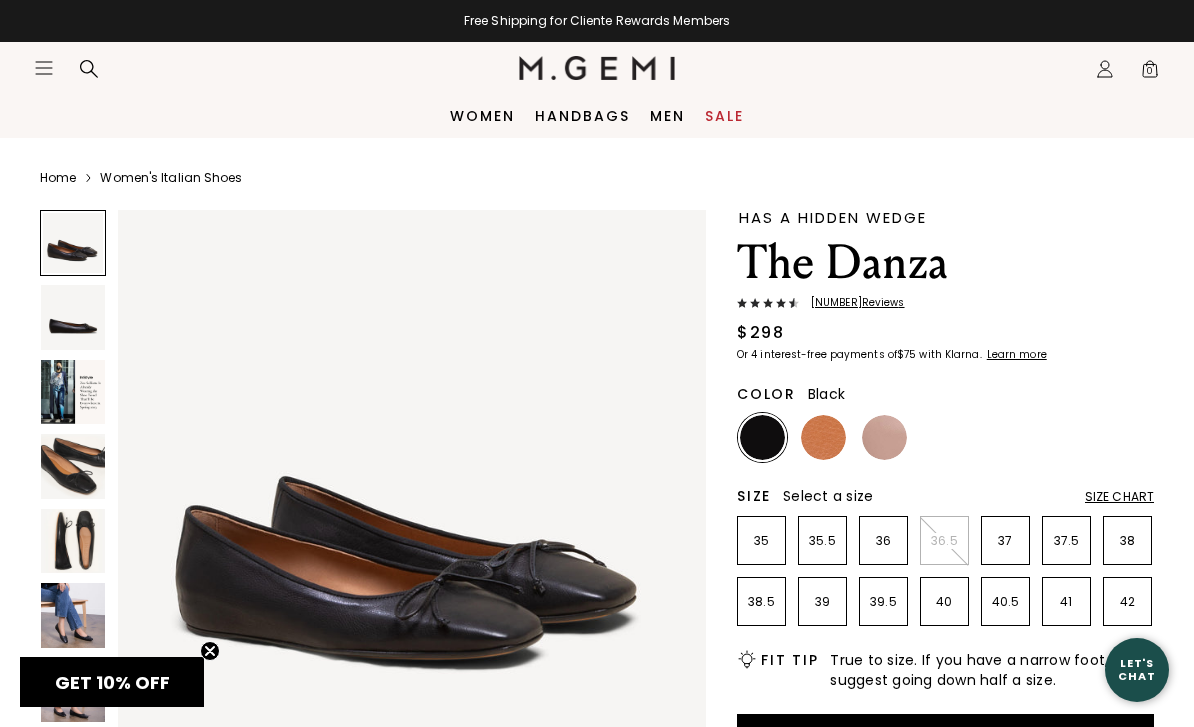 click at bounding box center [89, 69] 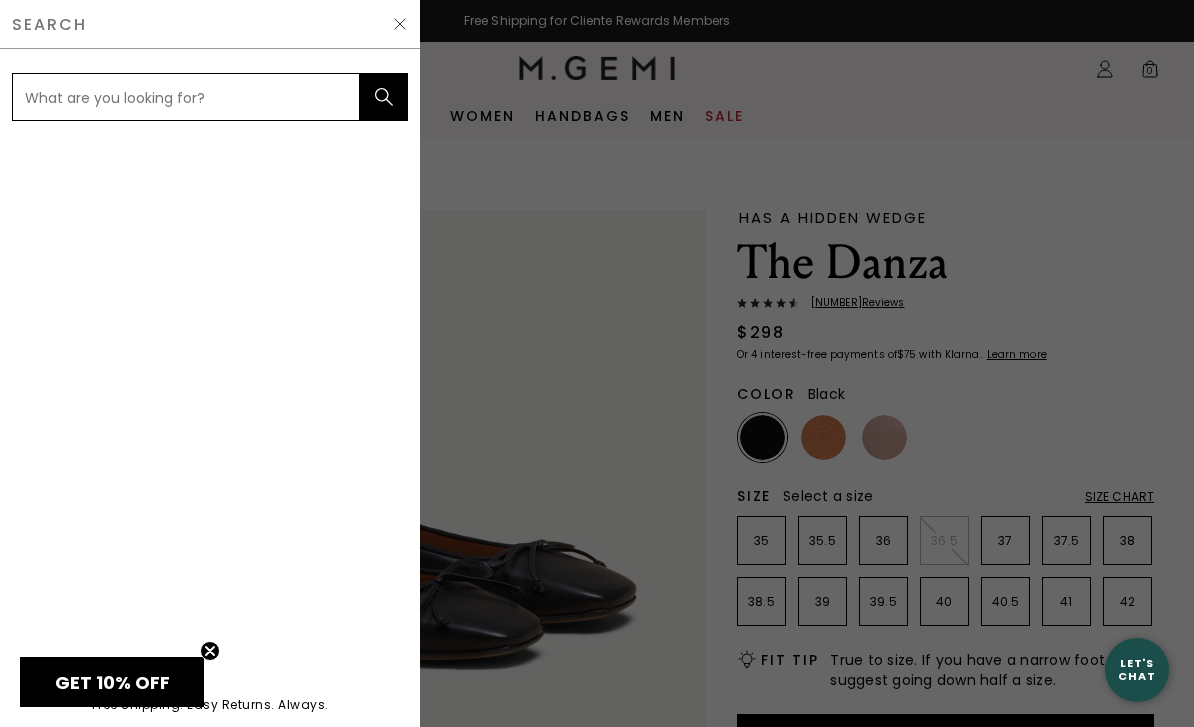 click on "women
Shop All Shoes" at bounding box center (210, 366) 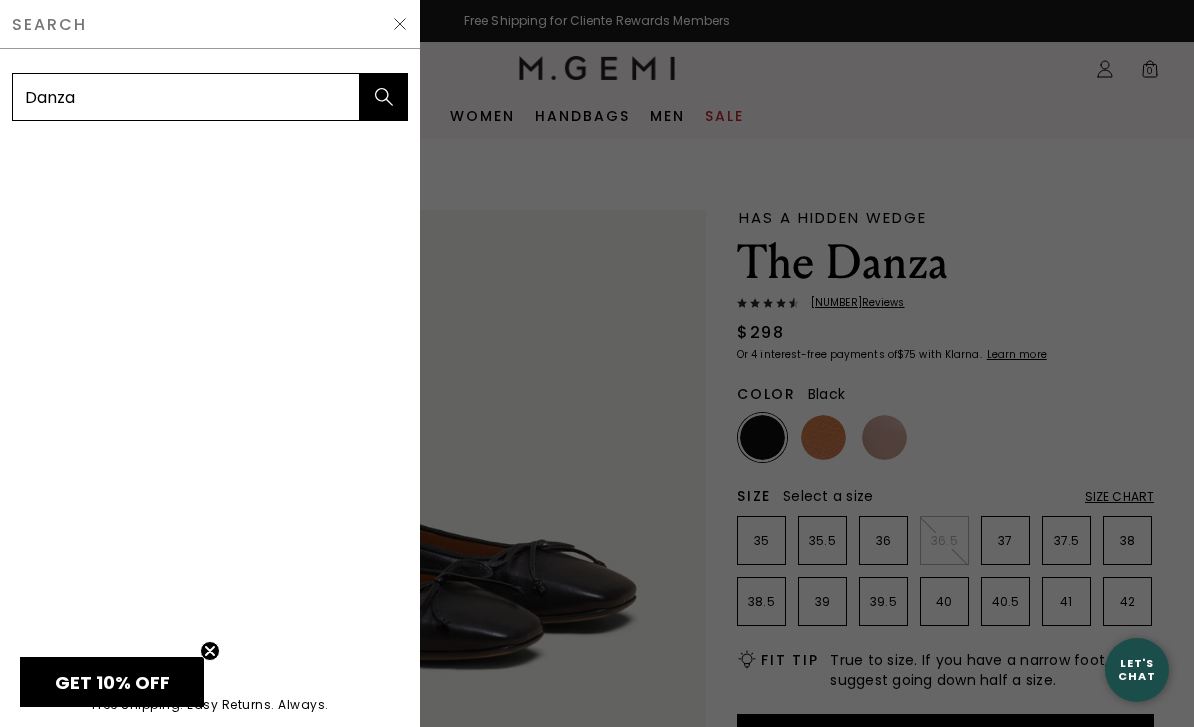 type on "Danza" 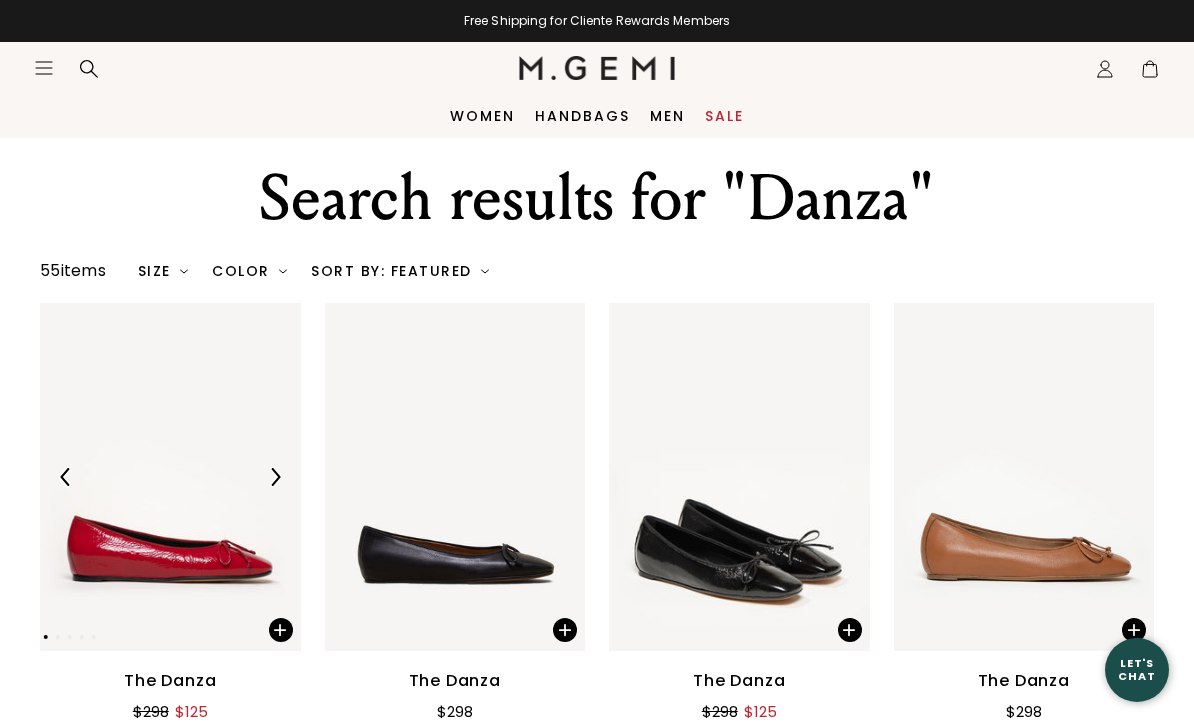 scroll, scrollTop: 0, scrollLeft: 0, axis: both 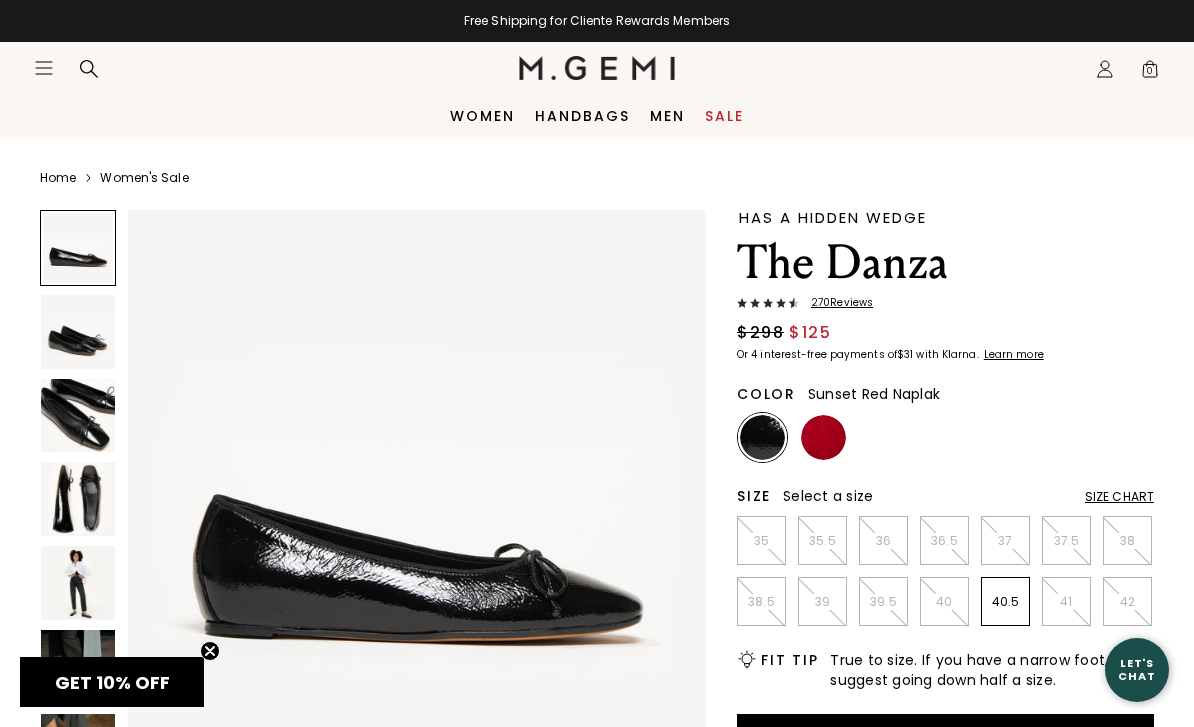 click at bounding box center [823, 437] 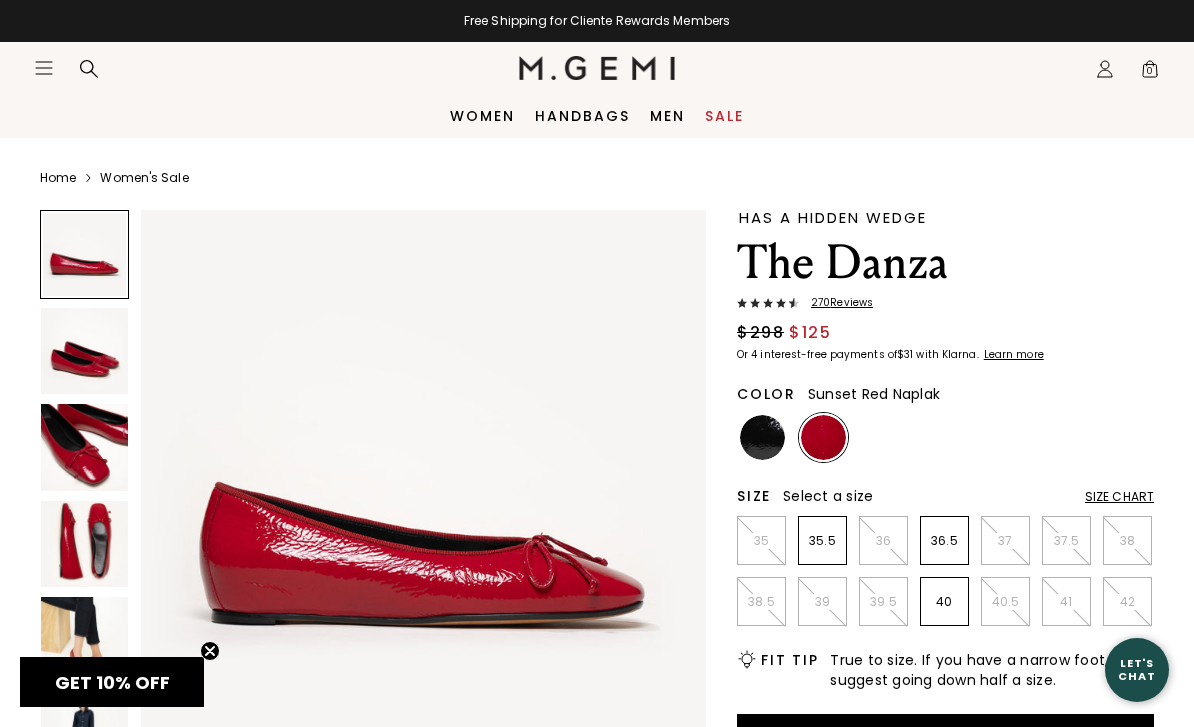 scroll, scrollTop: 0, scrollLeft: 0, axis: both 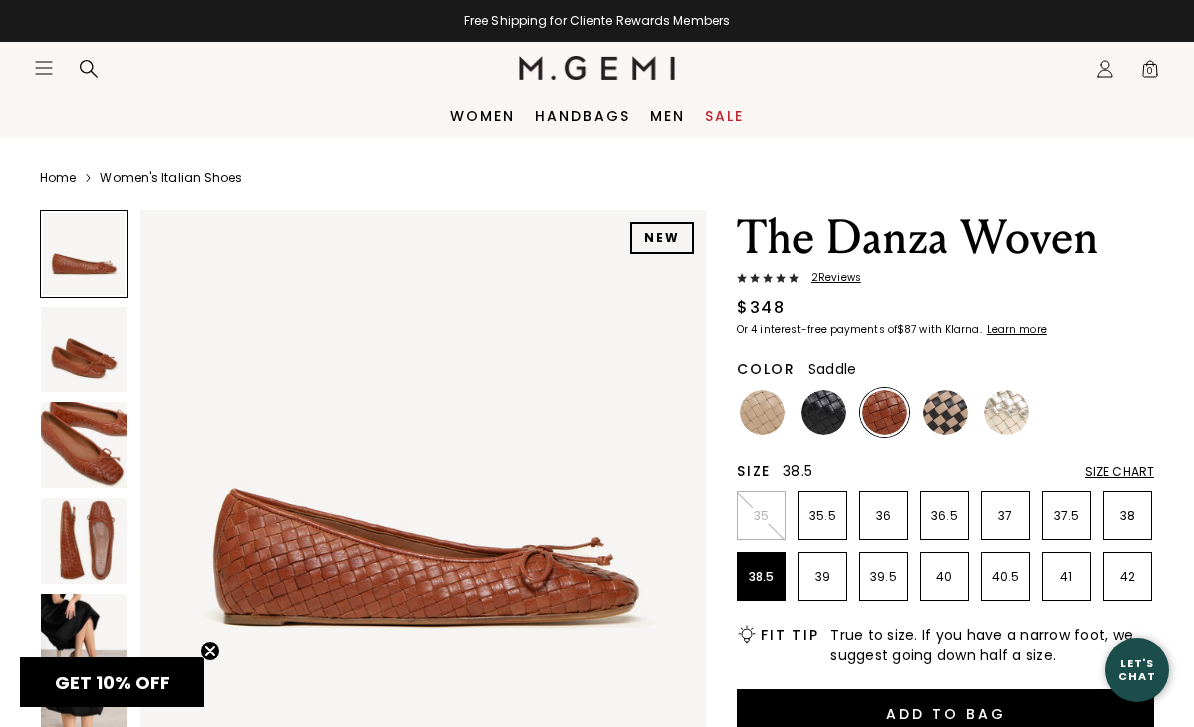 click on "38.5" at bounding box center (761, 576) 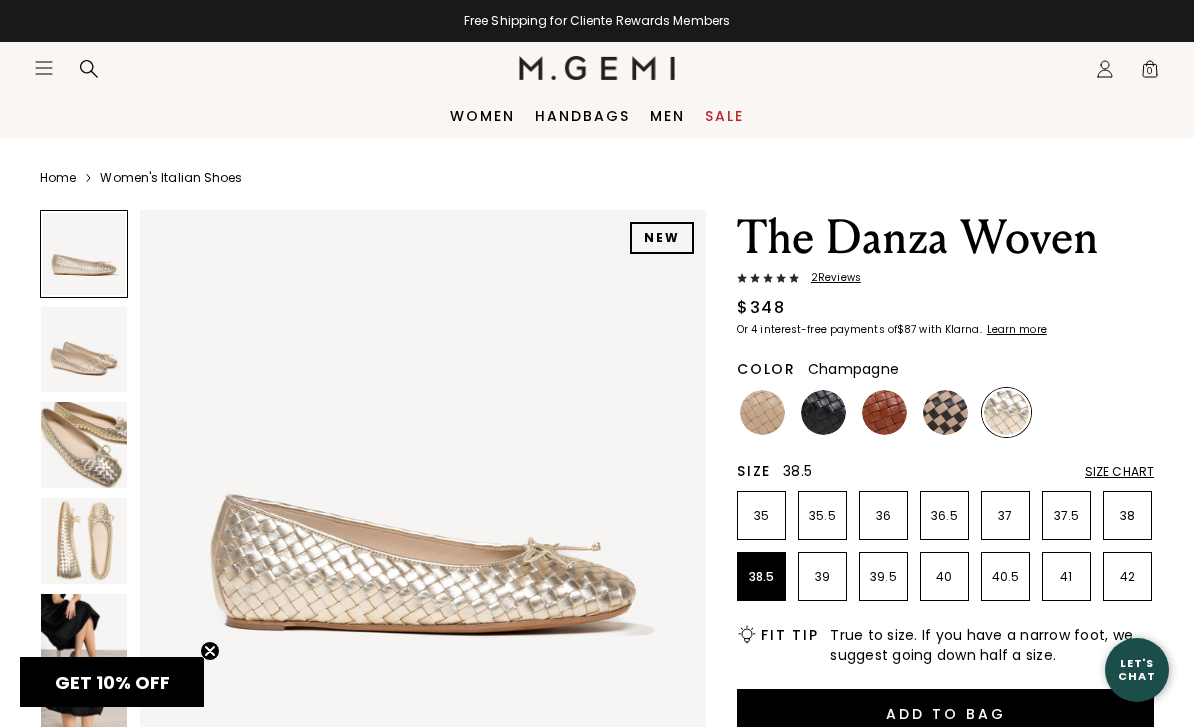 click on "Icons/20x20/hamburger@2x" at bounding box center [44, 68] 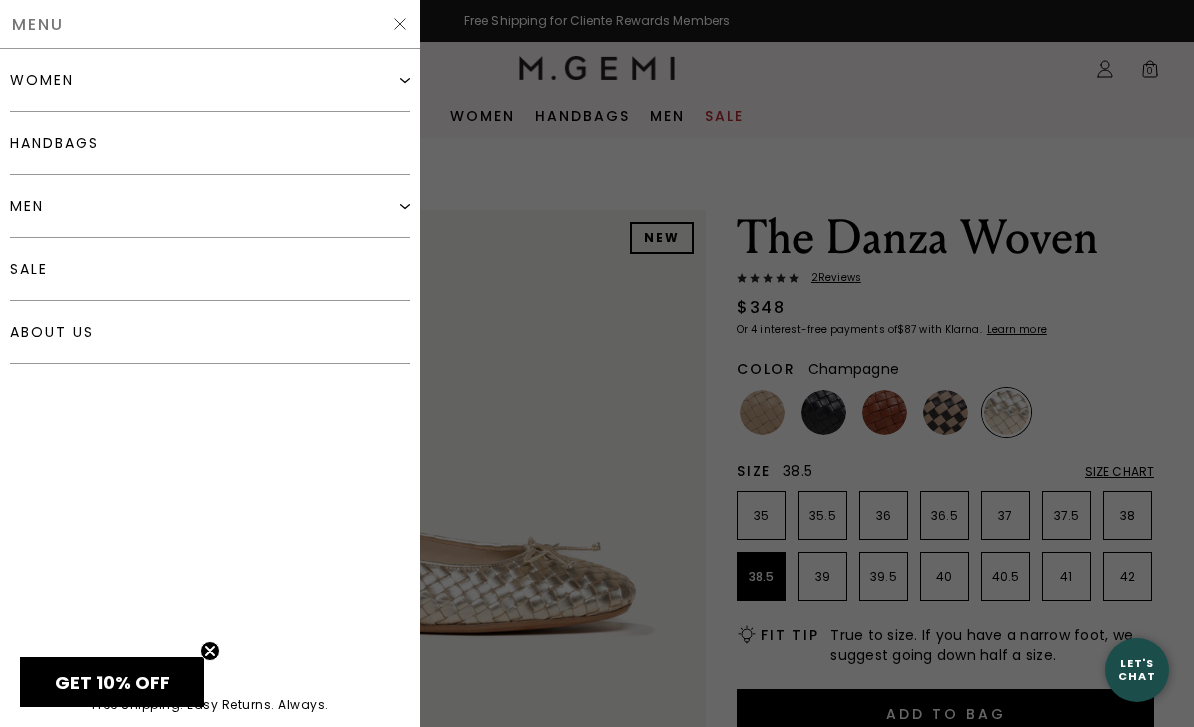 click on "women" at bounding box center [42, 80] 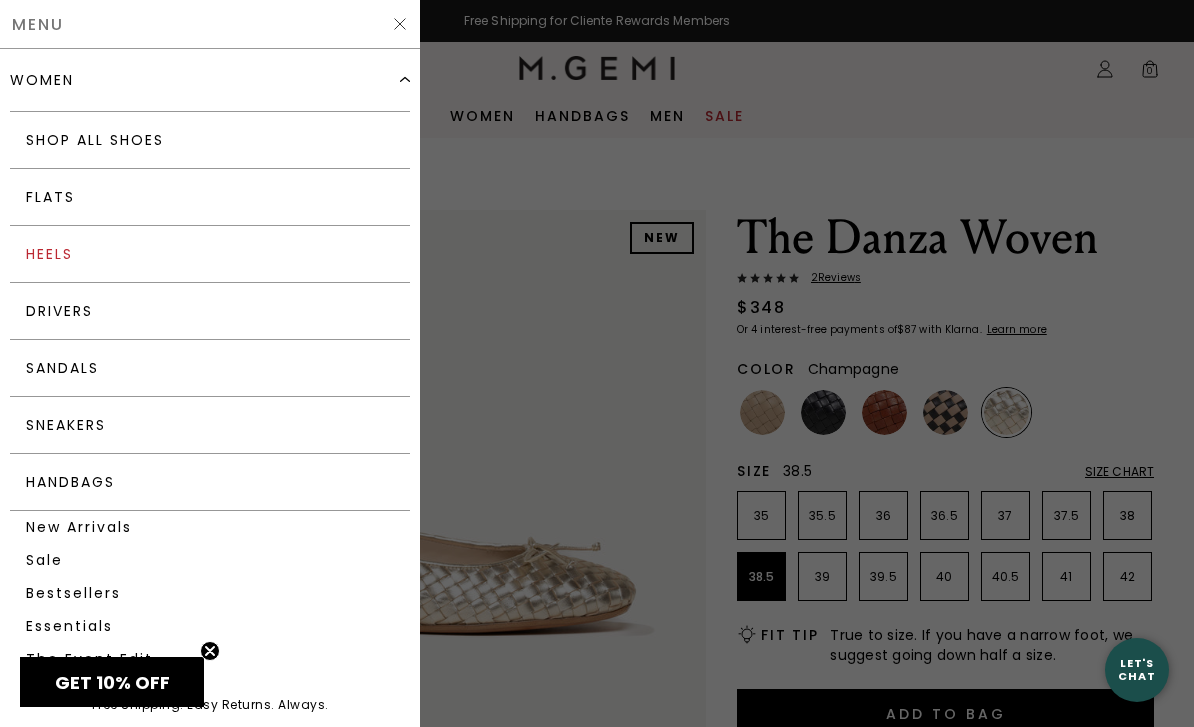 click on "Heels" at bounding box center (210, 254) 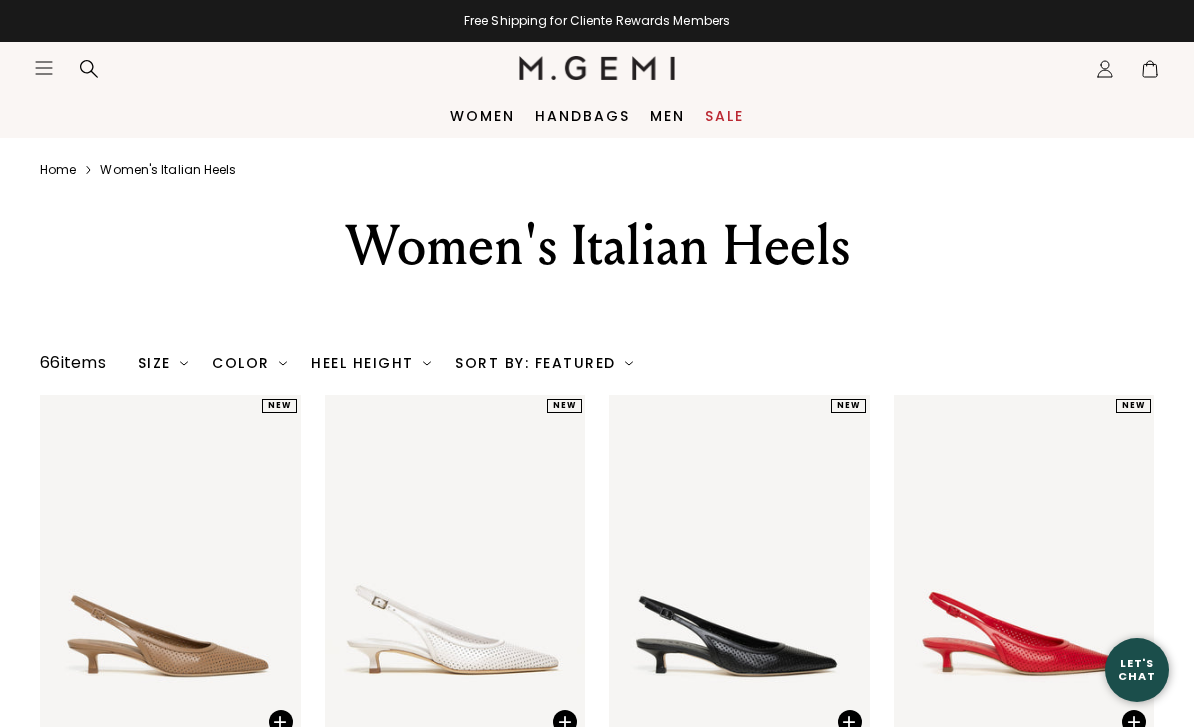 scroll, scrollTop: 0, scrollLeft: 0, axis: both 